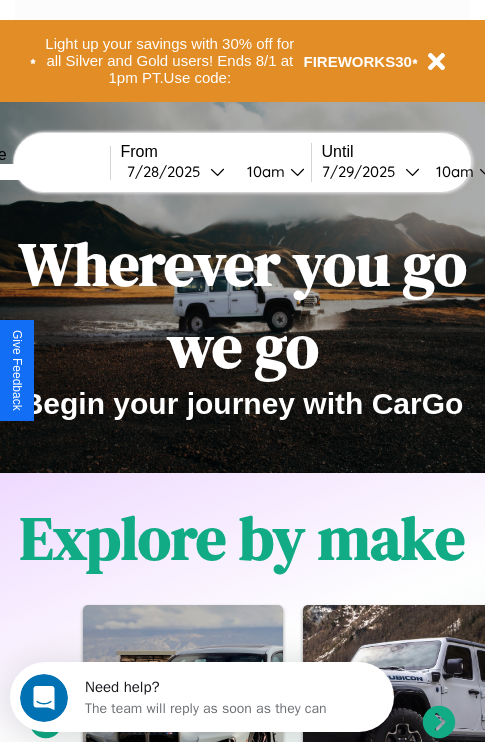 scroll, scrollTop: 0, scrollLeft: 0, axis: both 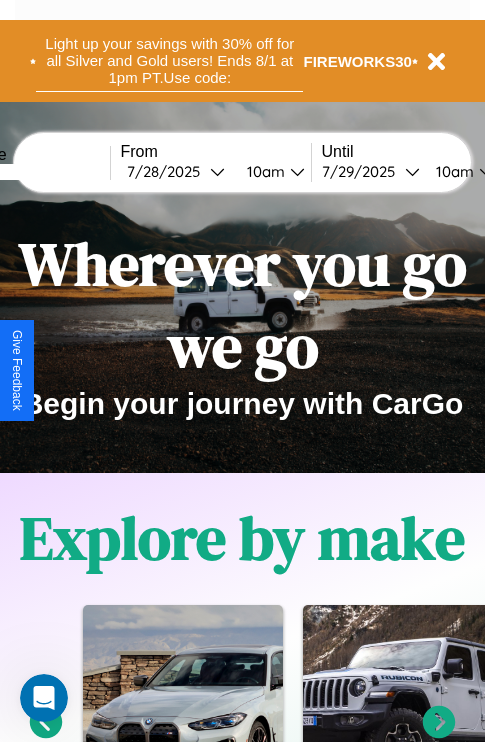 click on "Light up your savings with 30% off for all Silver and Gold users! Ends 8/1 at 1pm PT.  Use code:" at bounding box center (169, 61) 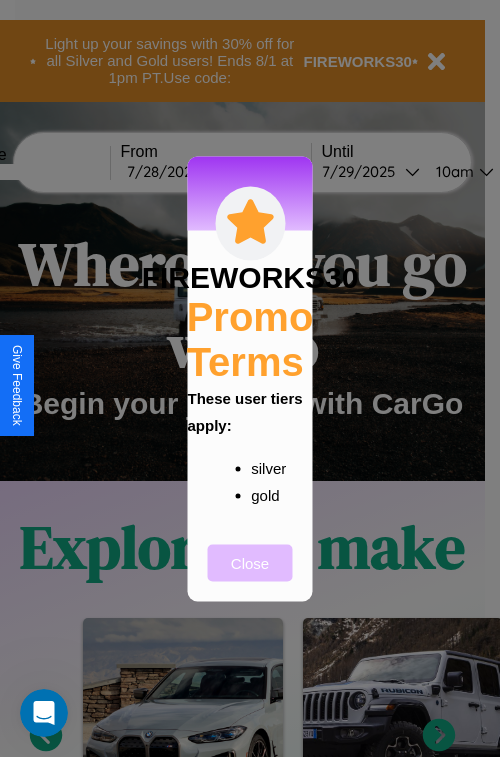 click on "Close" at bounding box center (250, 562) 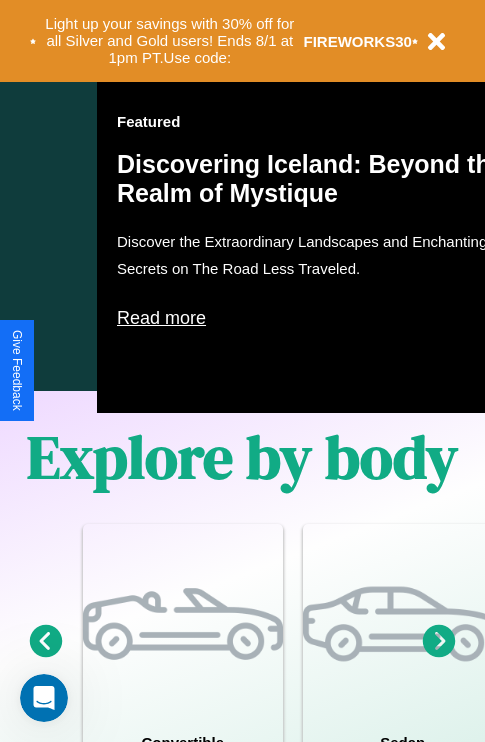 scroll, scrollTop: 1285, scrollLeft: 0, axis: vertical 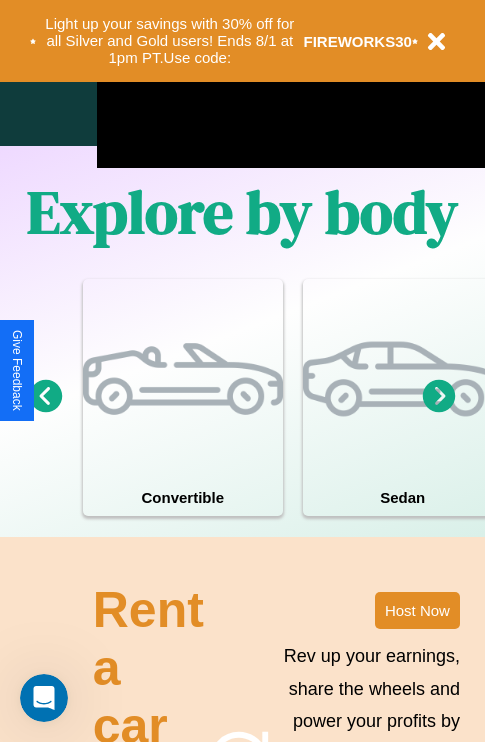 click 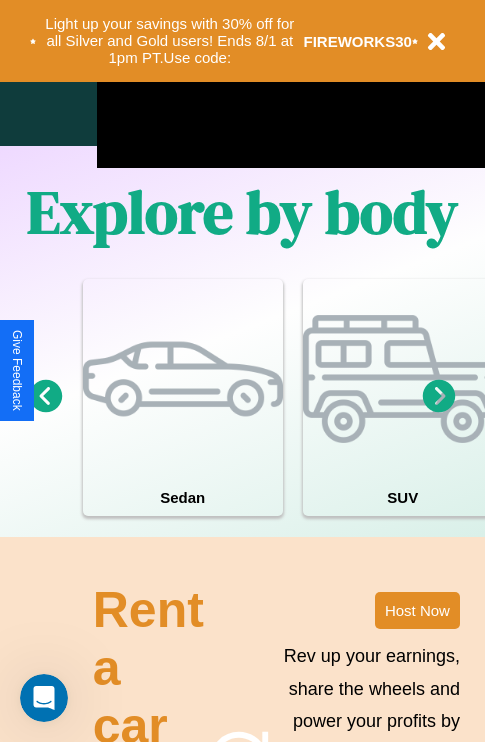click 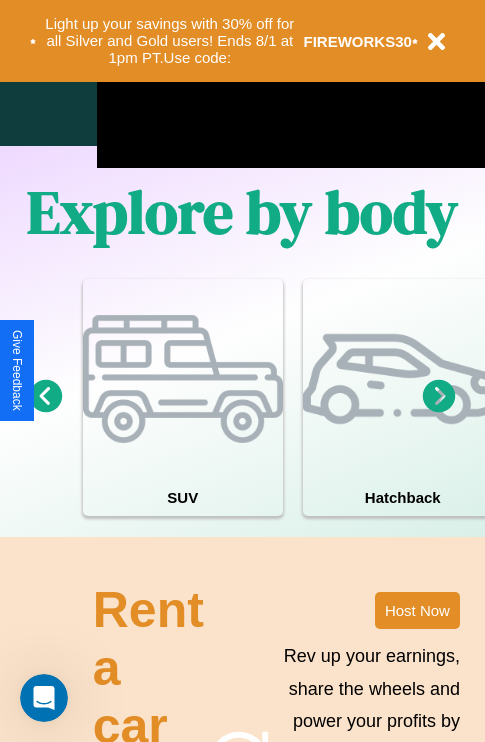 click 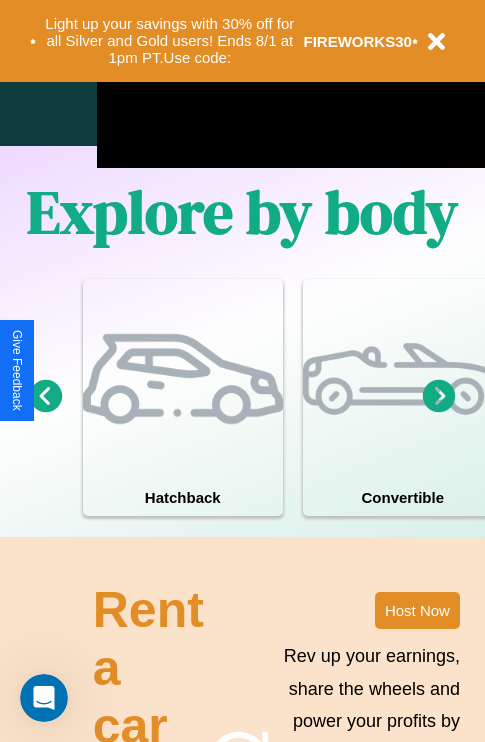 click 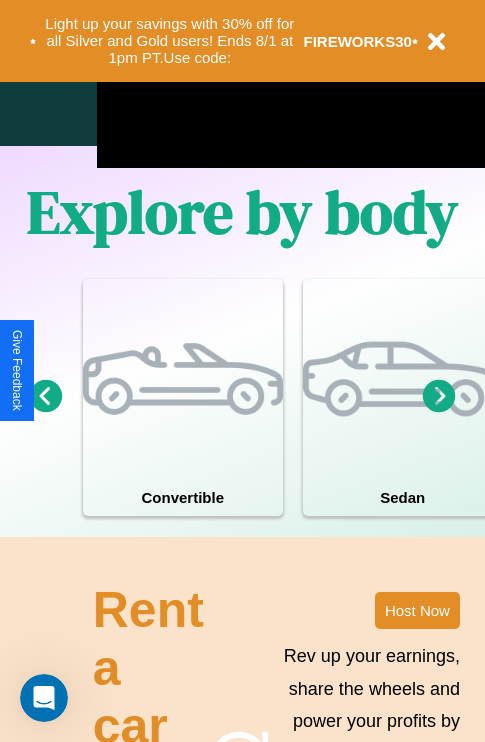 click 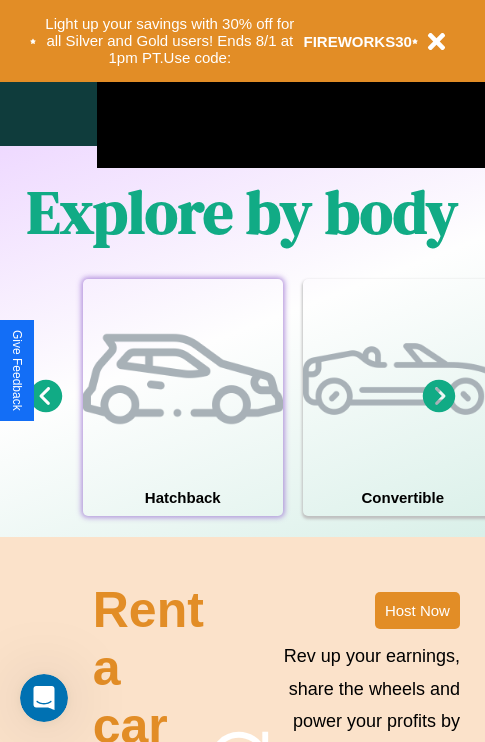 click at bounding box center [183, 379] 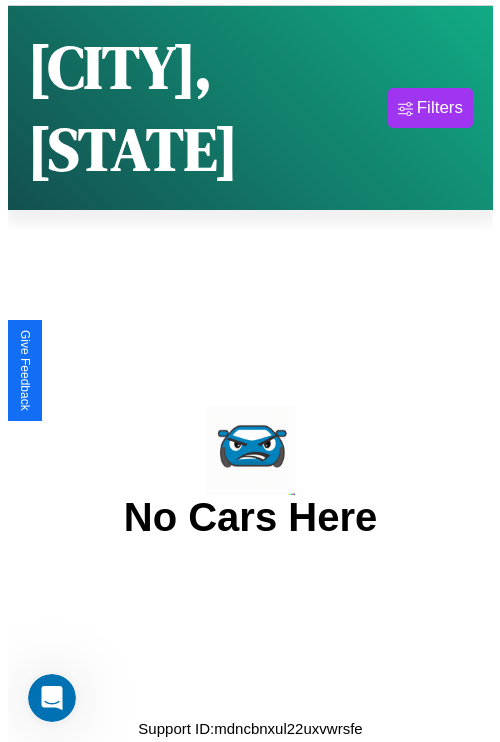 scroll, scrollTop: 0, scrollLeft: 0, axis: both 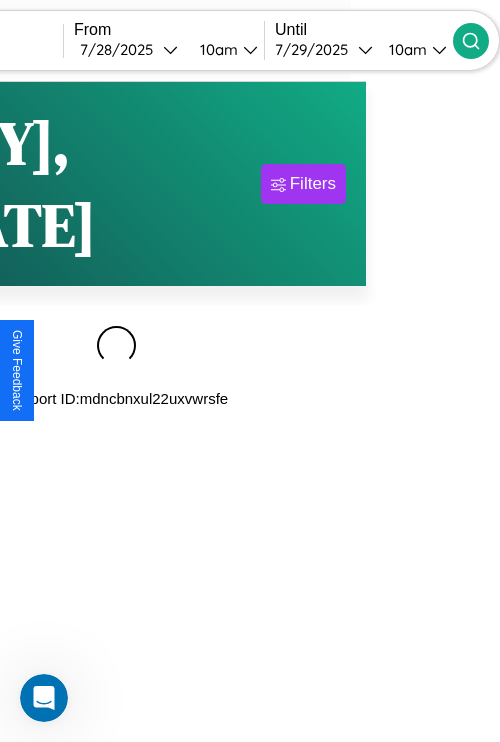type on "******" 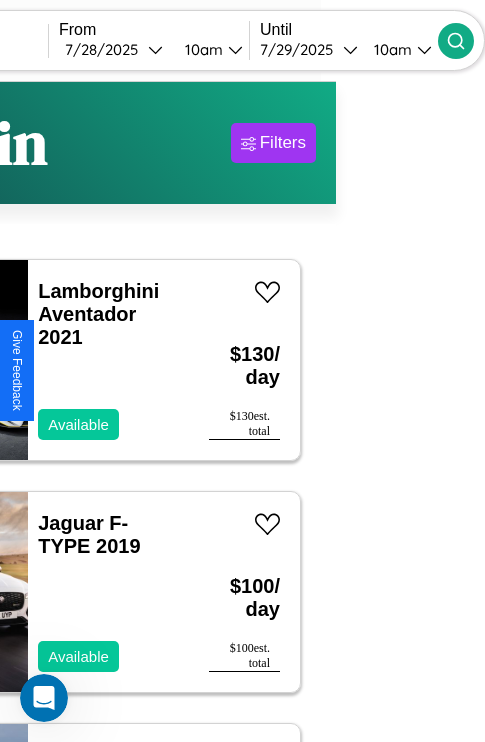 scroll, scrollTop: 62, scrollLeft: 83, axis: both 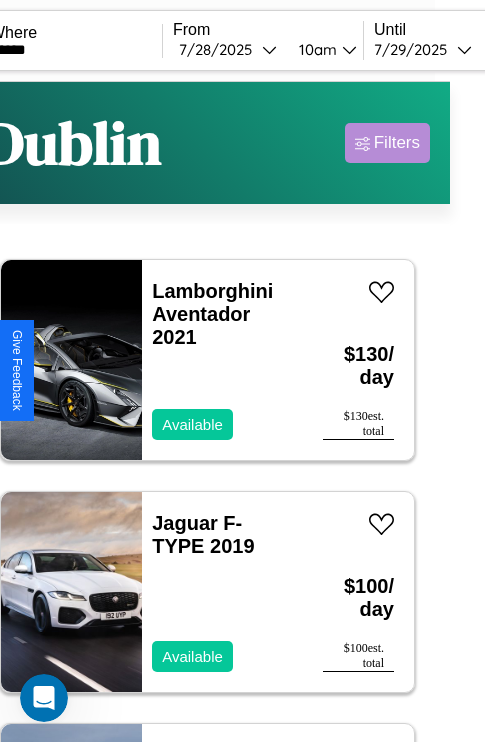 click on "Filters" at bounding box center [397, 143] 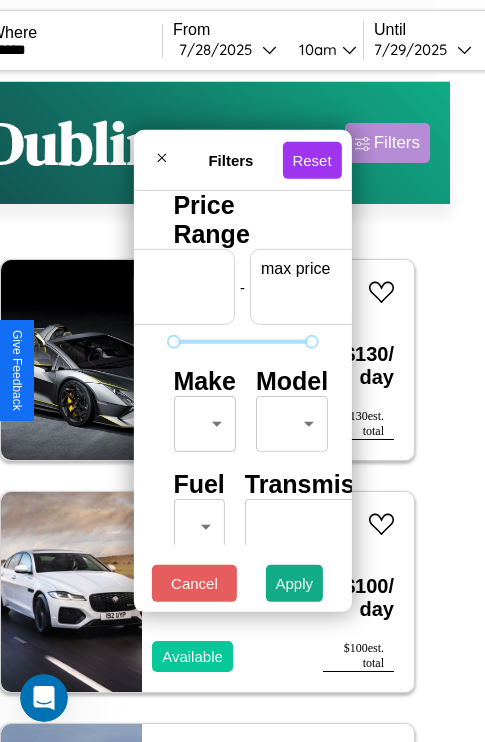 scroll, scrollTop: 0, scrollLeft: 124, axis: horizontal 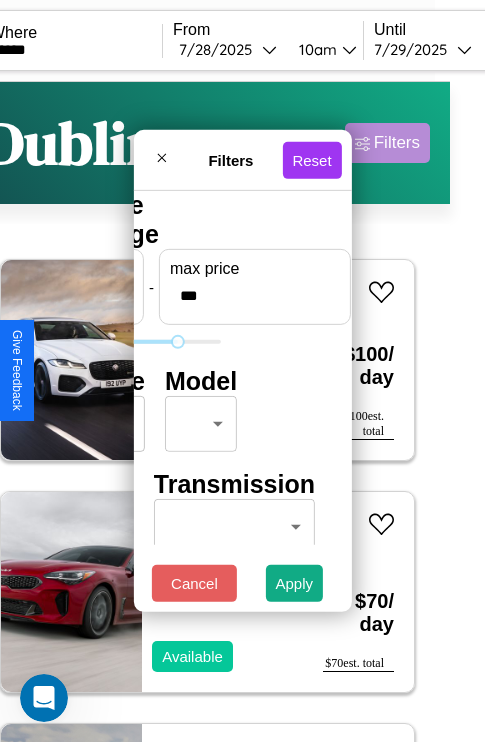 type on "***" 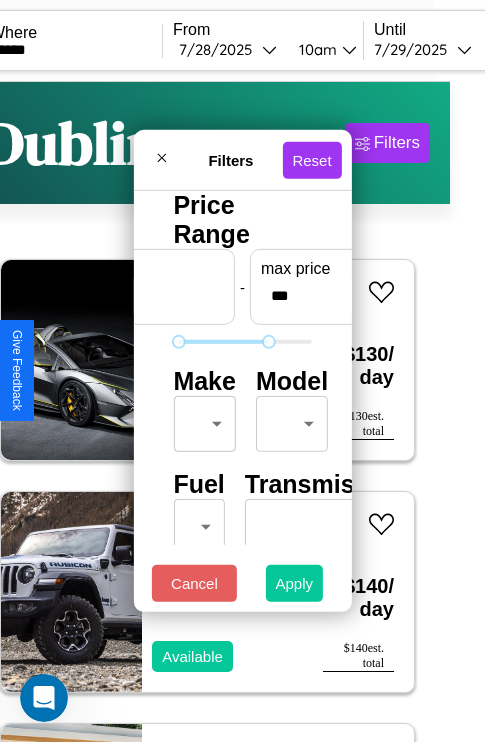 type on "**" 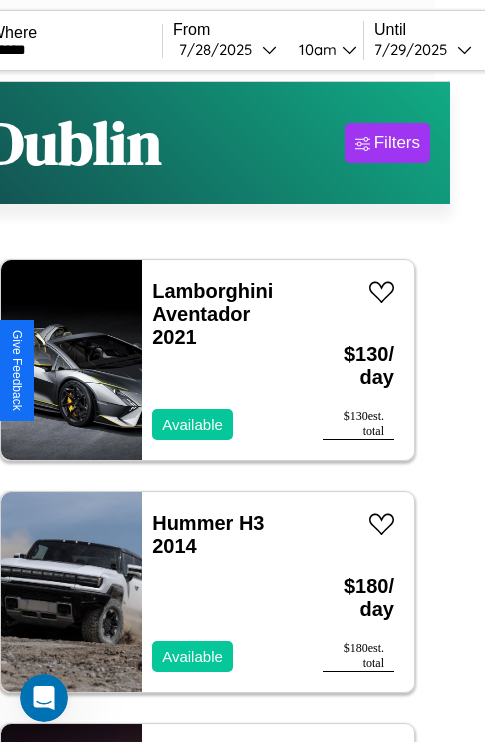 scroll, scrollTop: 79, scrollLeft: 35, axis: both 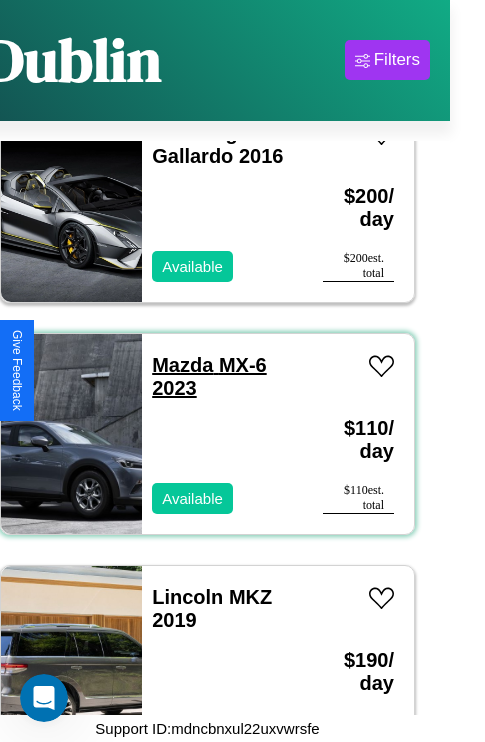 click on "Mazda   MX-6   2023" at bounding box center (209, 376) 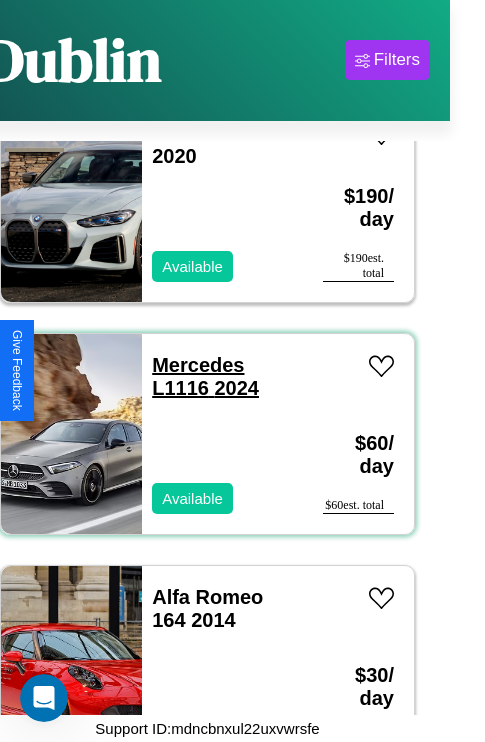 click on "Mercedes   L1116   2024" at bounding box center [205, 376] 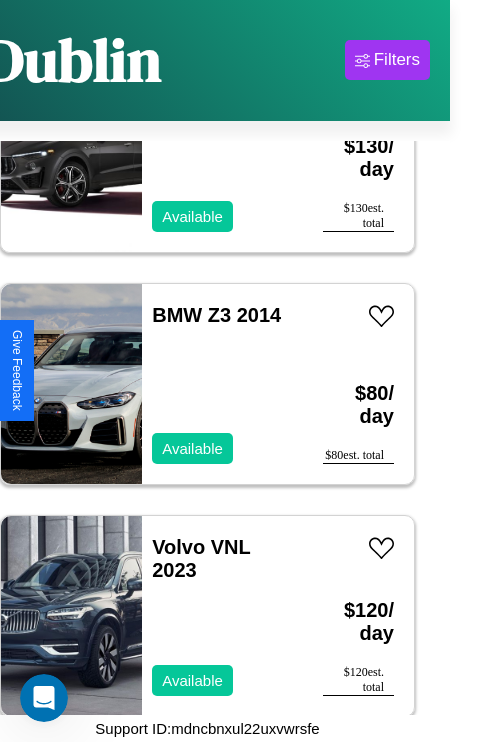 scroll, scrollTop: 539, scrollLeft: 0, axis: vertical 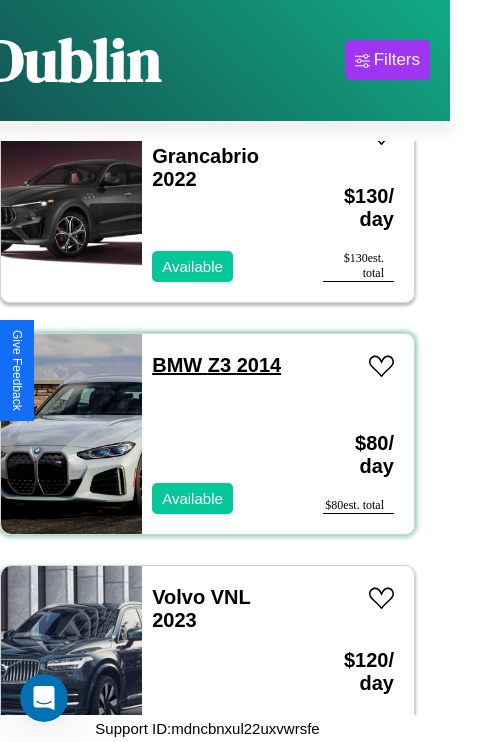 click on "BMW   Z3   2014" at bounding box center (216, 365) 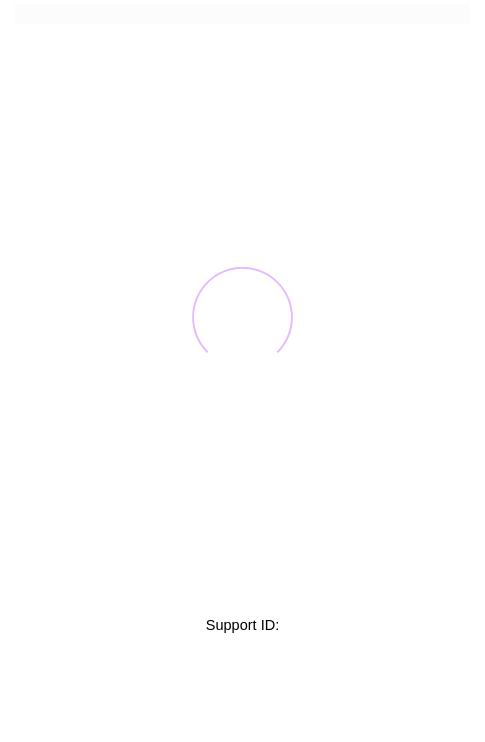 scroll, scrollTop: 0, scrollLeft: 0, axis: both 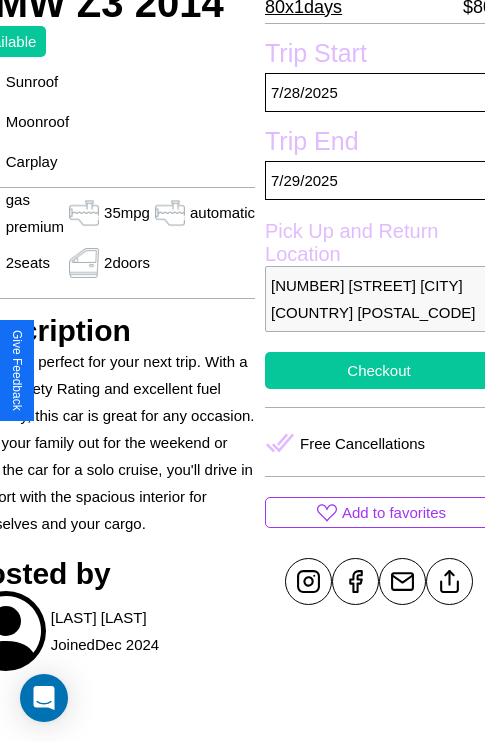 click on "Checkout" at bounding box center (379, 370) 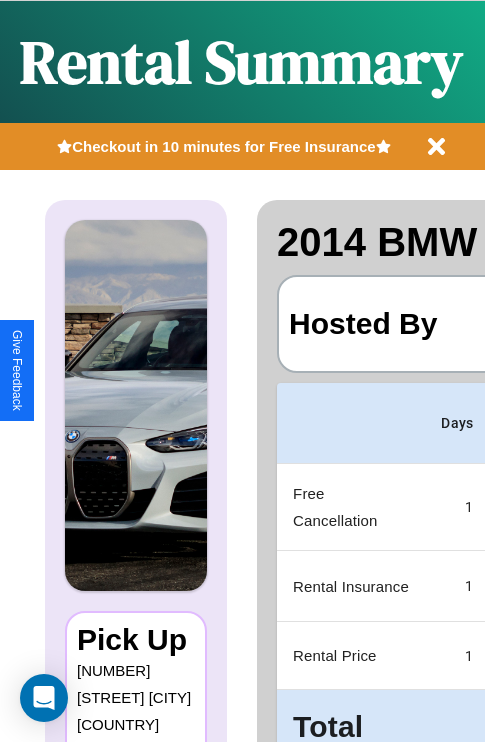 scroll, scrollTop: 0, scrollLeft: 378, axis: horizontal 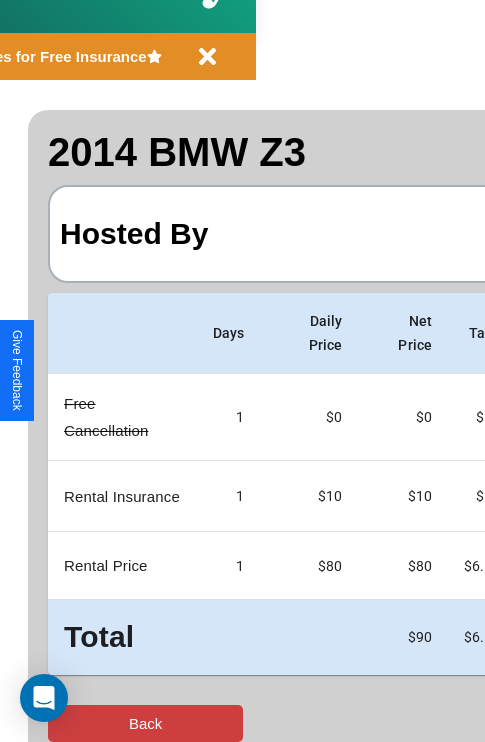 click on "Back" at bounding box center (145, 723) 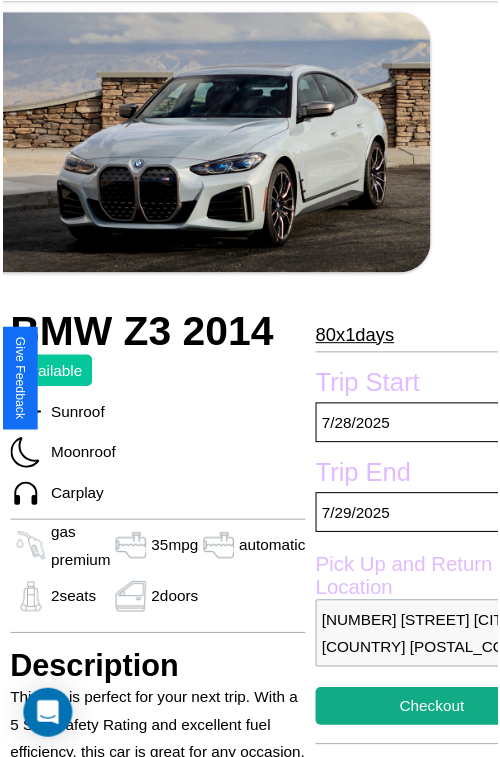 scroll, scrollTop: 112, scrollLeft: 107, axis: both 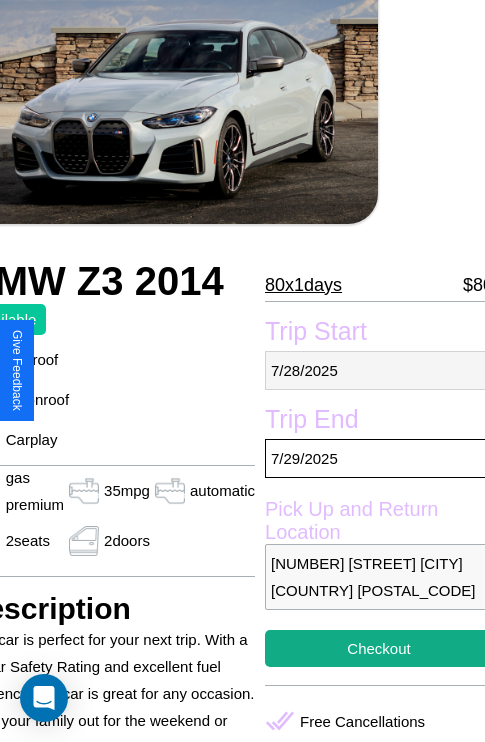 click on "7 / 28 / 2025" at bounding box center [379, 370] 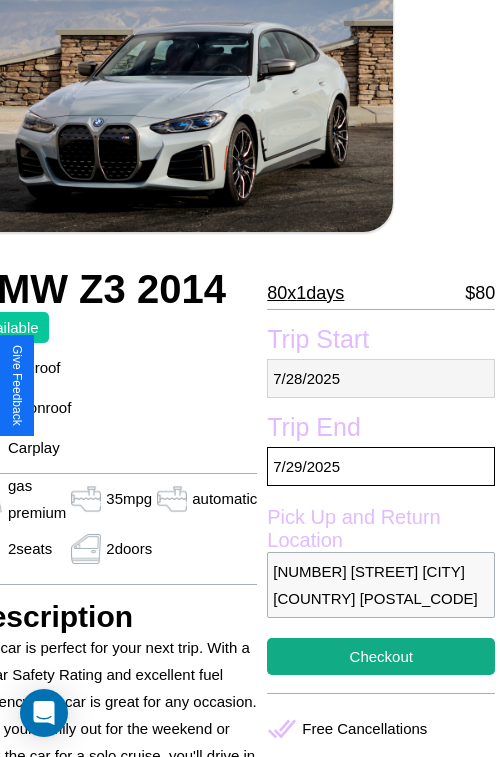 select on "*" 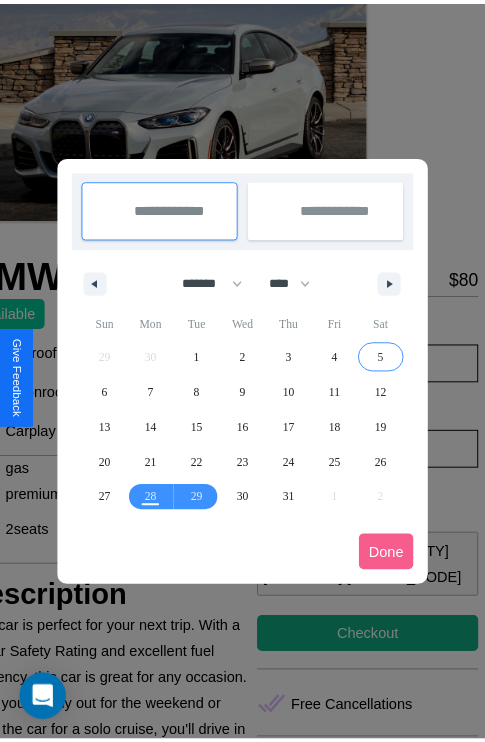 scroll, scrollTop: 0, scrollLeft: 107, axis: horizontal 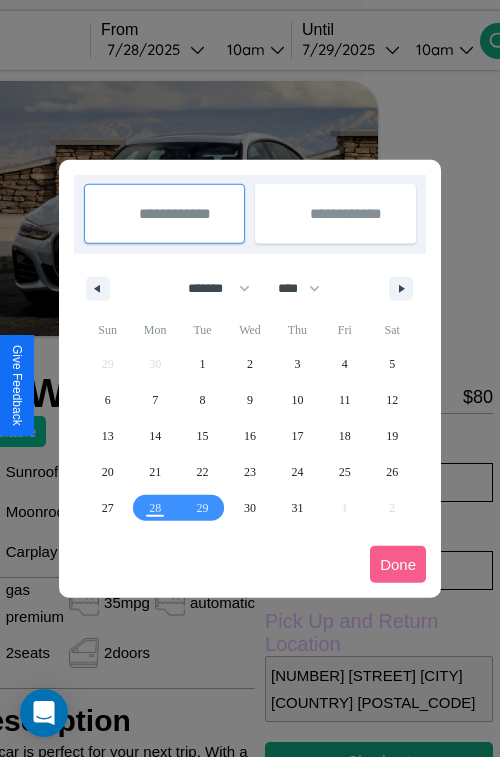click at bounding box center (250, 378) 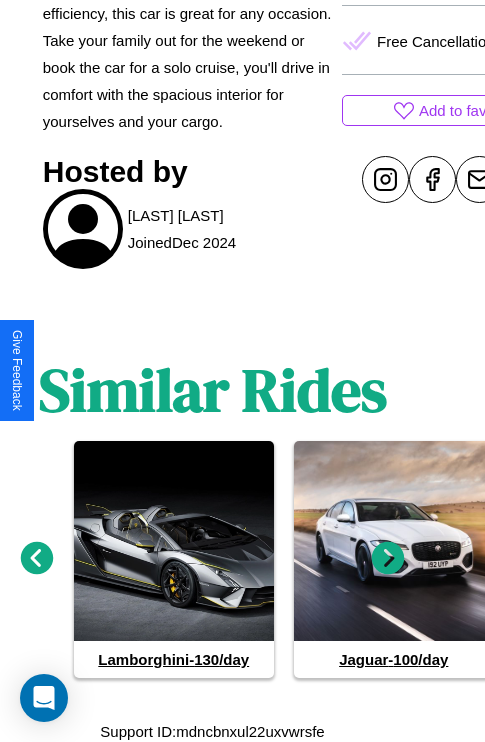 scroll, scrollTop: 795, scrollLeft: 30, axis: both 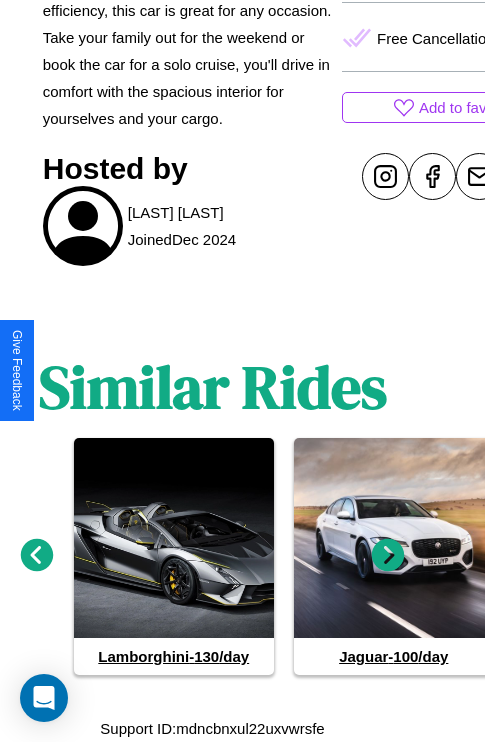 click 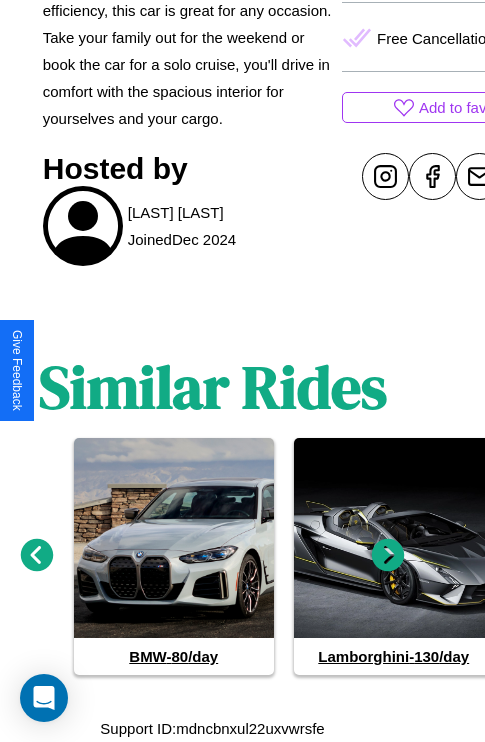 click 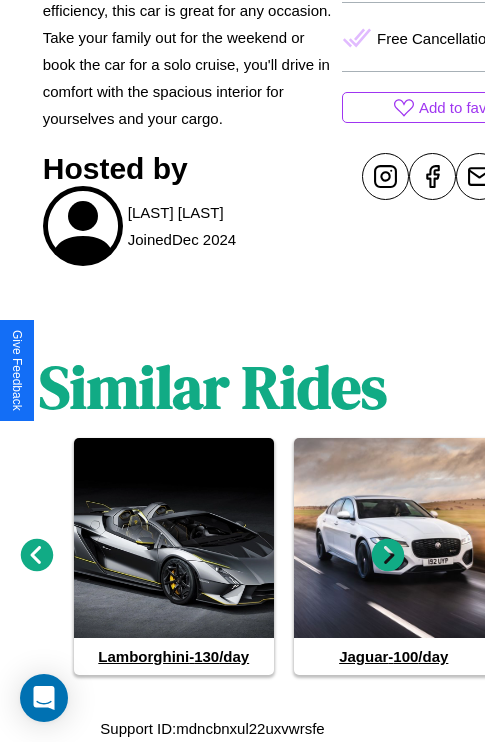 click 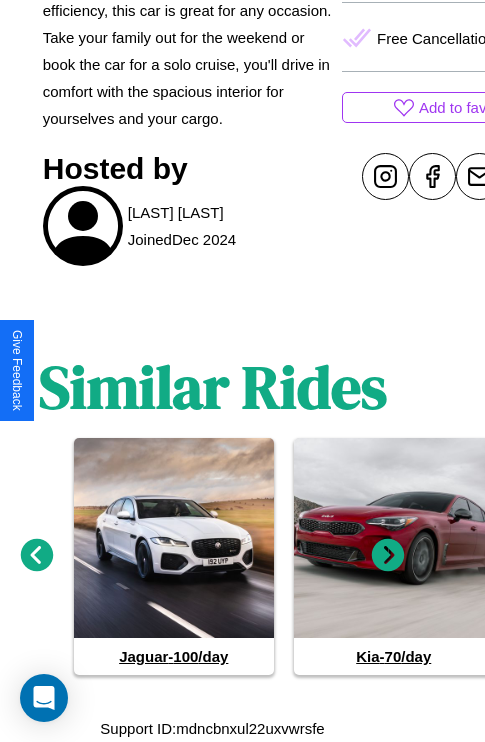 click 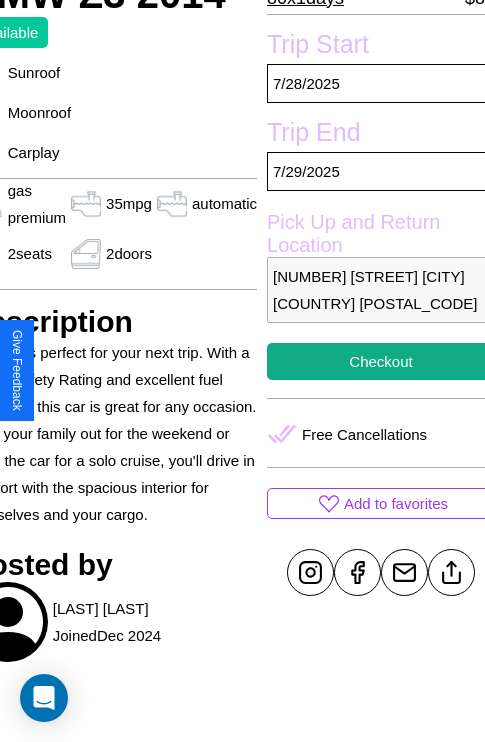 scroll, scrollTop: 390, scrollLeft: 107, axis: both 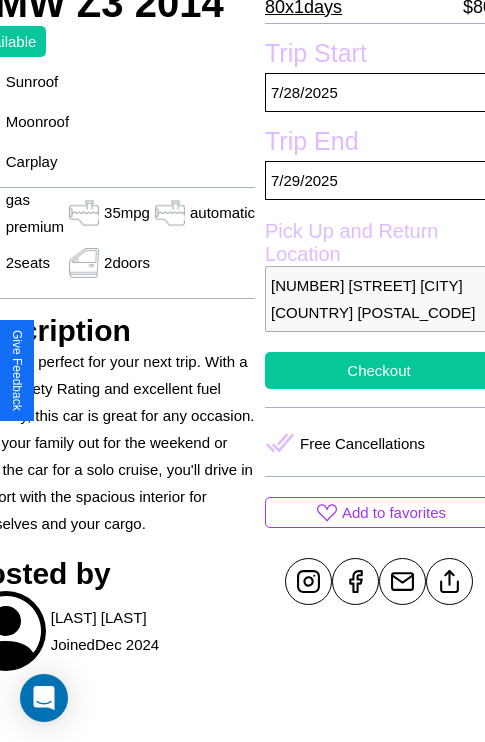 click on "Checkout" at bounding box center [379, 370] 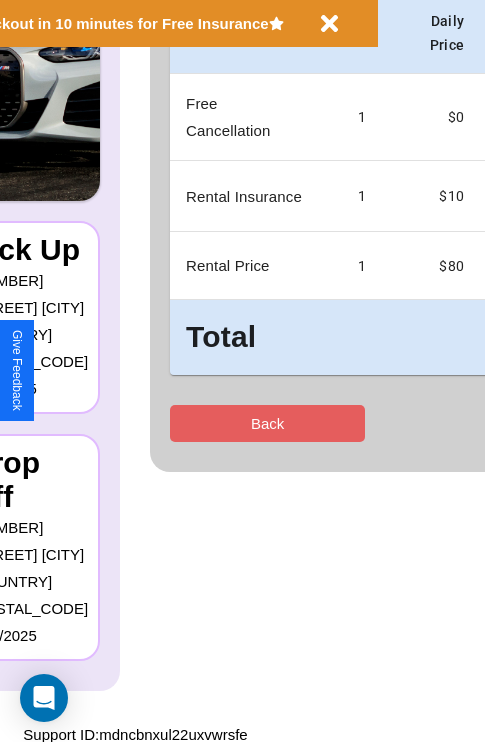 scroll, scrollTop: 0, scrollLeft: 0, axis: both 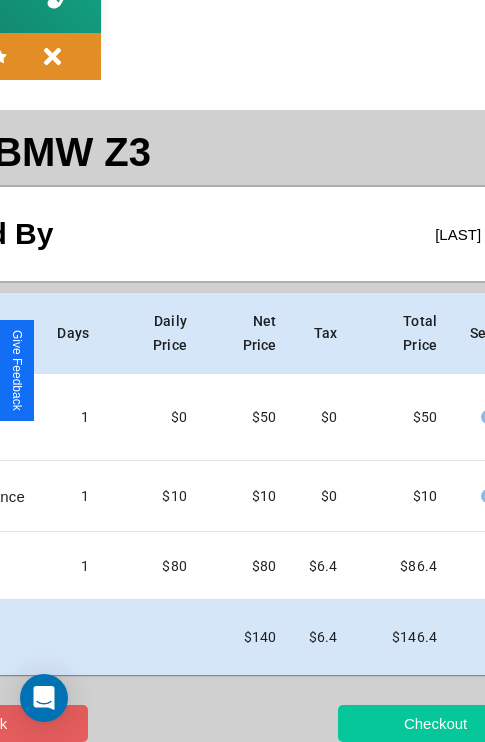 click on "Checkout" at bounding box center (435, 723) 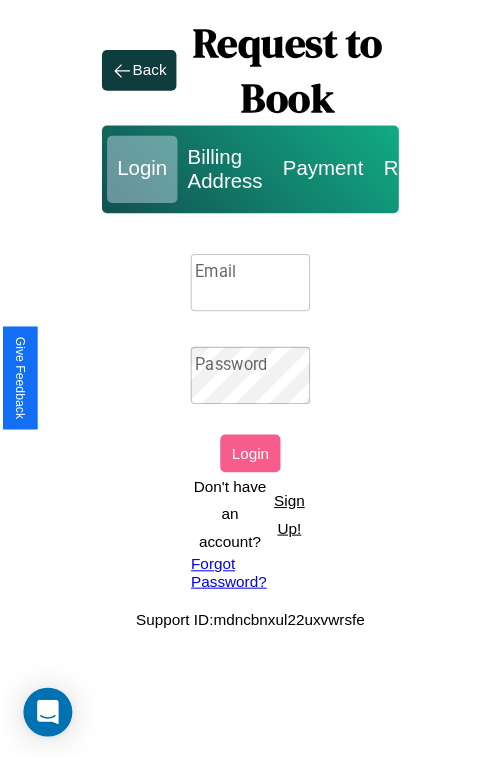 scroll, scrollTop: 0, scrollLeft: 0, axis: both 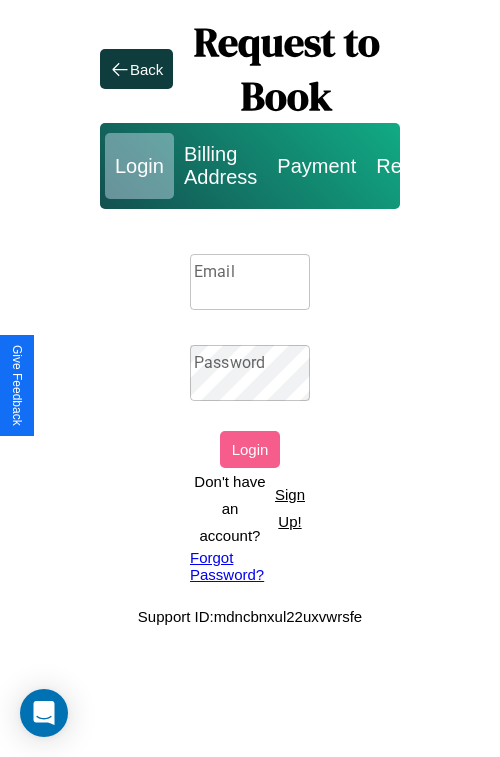 click on "Sign Up!" at bounding box center (290, 508) 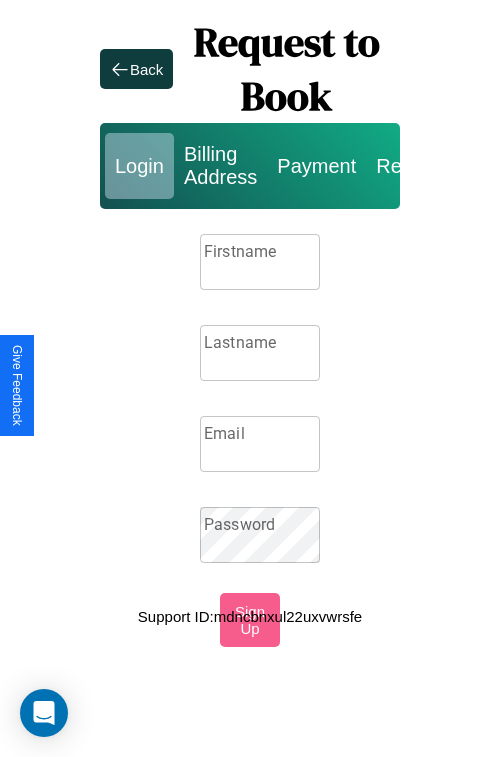 click on "Firstname" at bounding box center [260, 262] 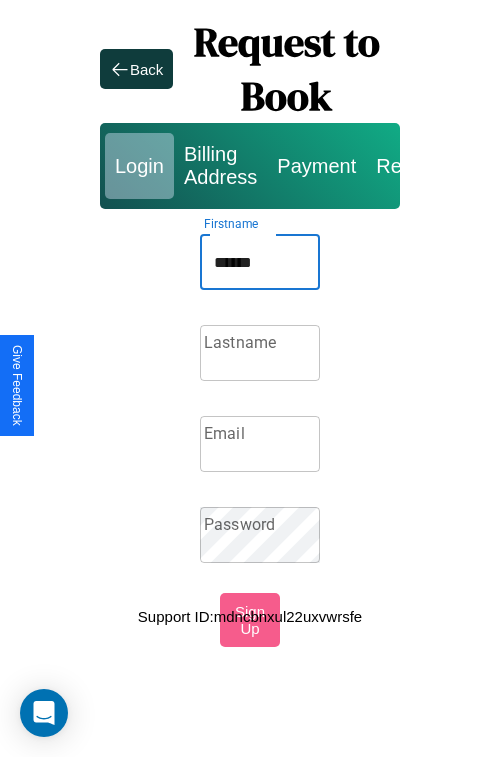 type on "******" 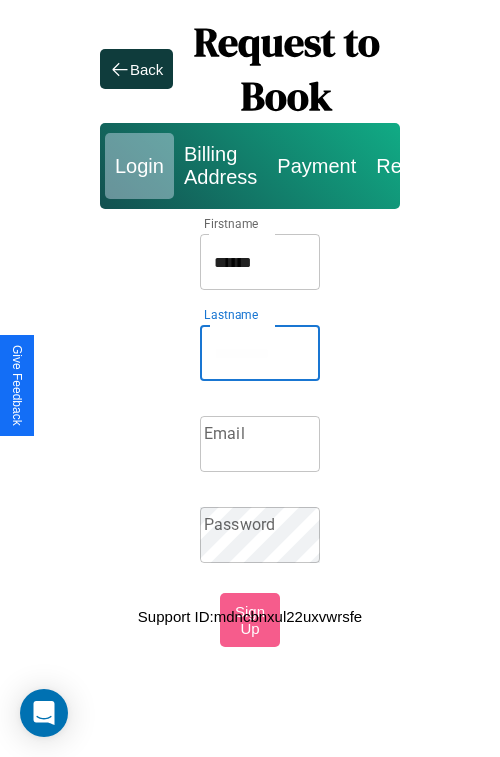 click on "Lastname" at bounding box center [260, 353] 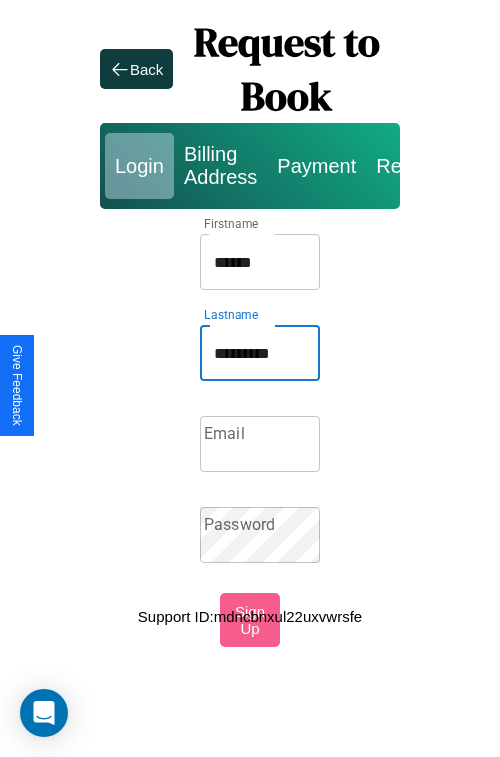 type on "*********" 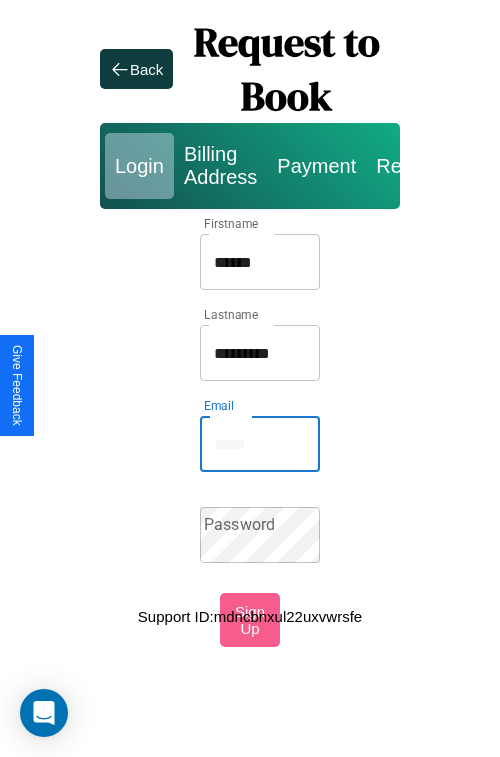 click on "Email" at bounding box center [260, 444] 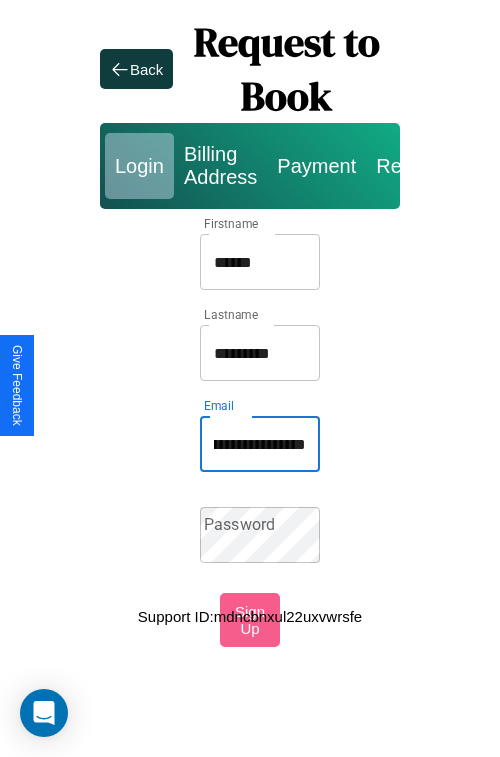 scroll, scrollTop: 0, scrollLeft: 103, axis: horizontal 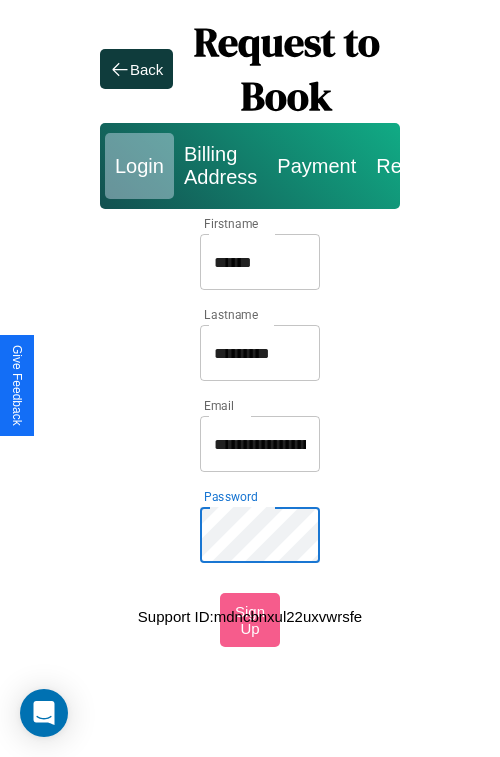 click on "******" at bounding box center (260, 262) 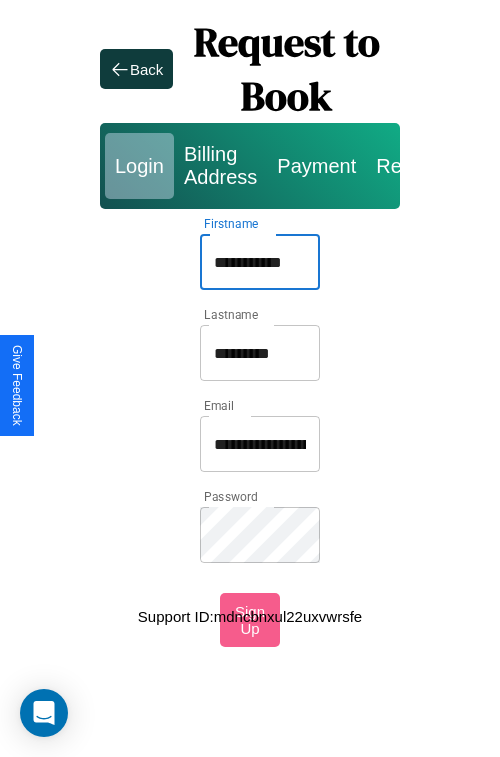 type on "**********" 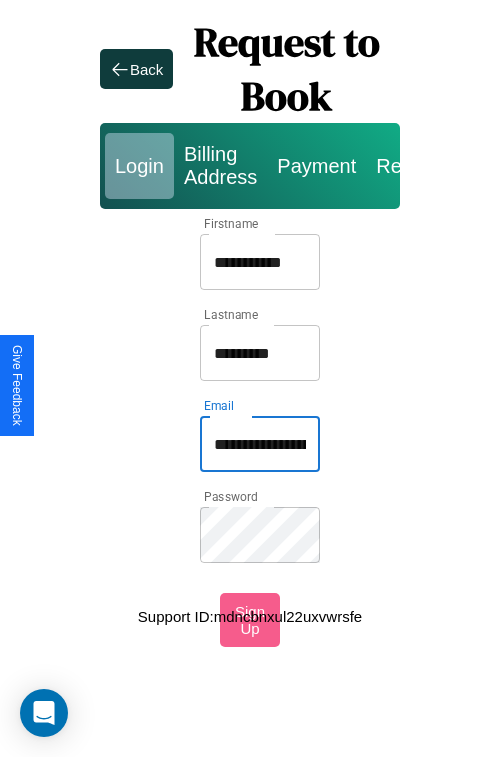 click on "**********" at bounding box center [260, 444] 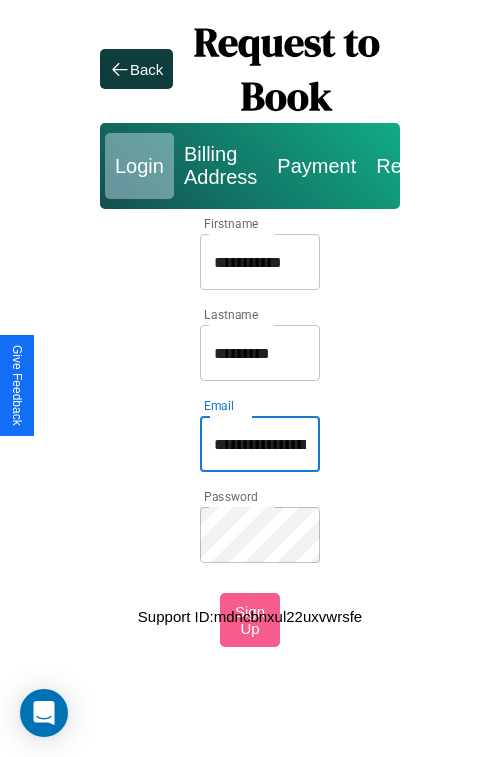 type on "**********" 